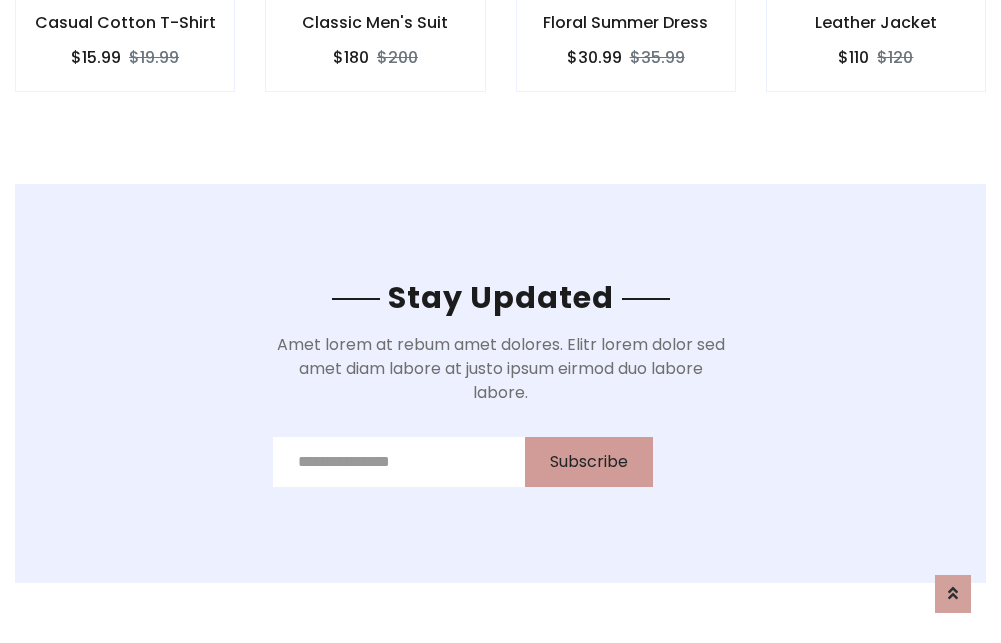 scroll, scrollTop: 0, scrollLeft: 0, axis: both 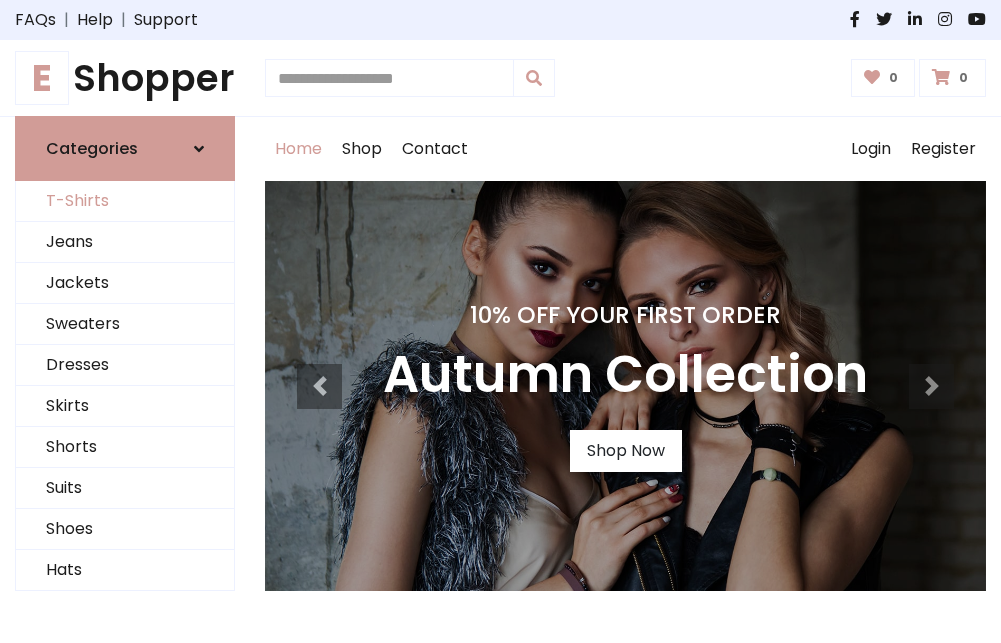 click on "T-Shirts" at bounding box center (125, 201) 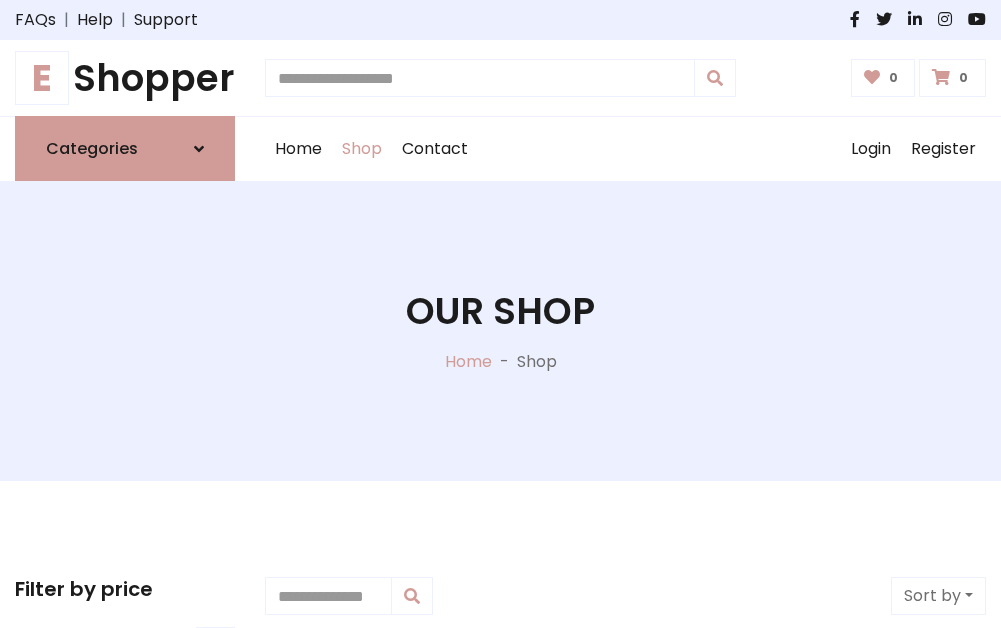scroll, scrollTop: 485, scrollLeft: 0, axis: vertical 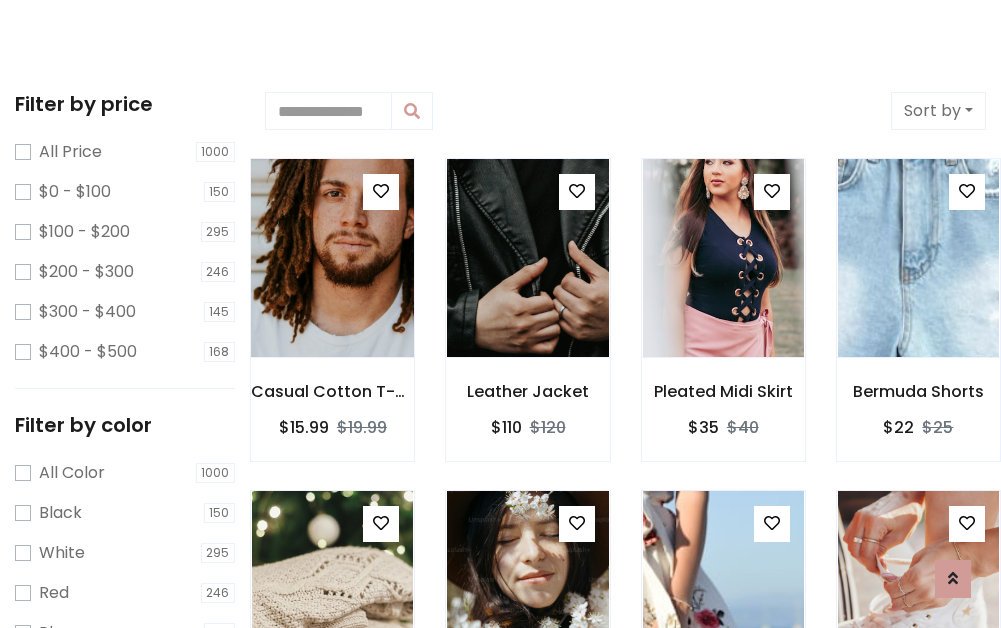 click at bounding box center (332, 258) 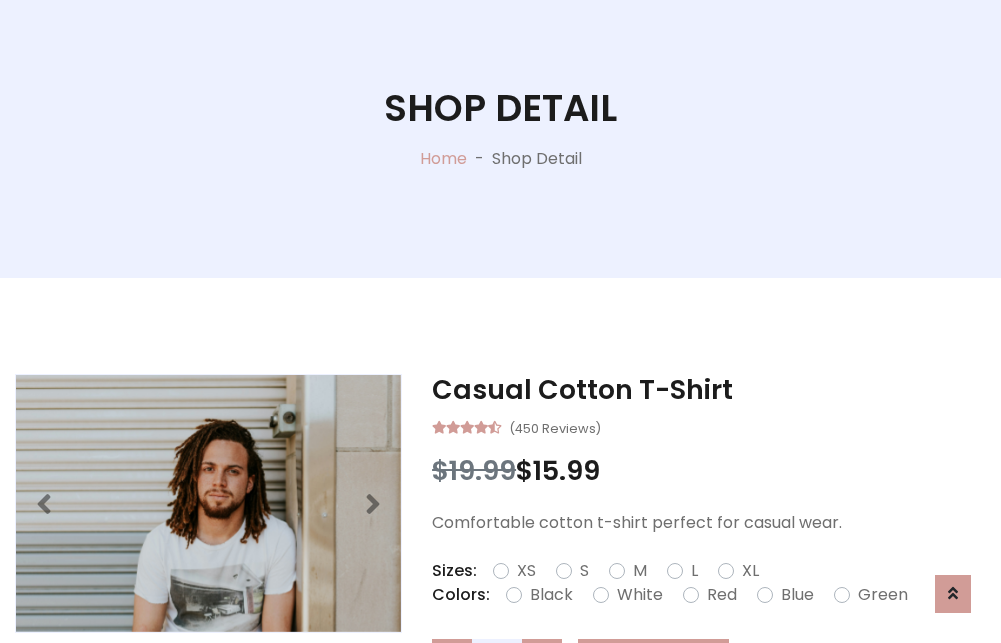 scroll, scrollTop: 365, scrollLeft: 0, axis: vertical 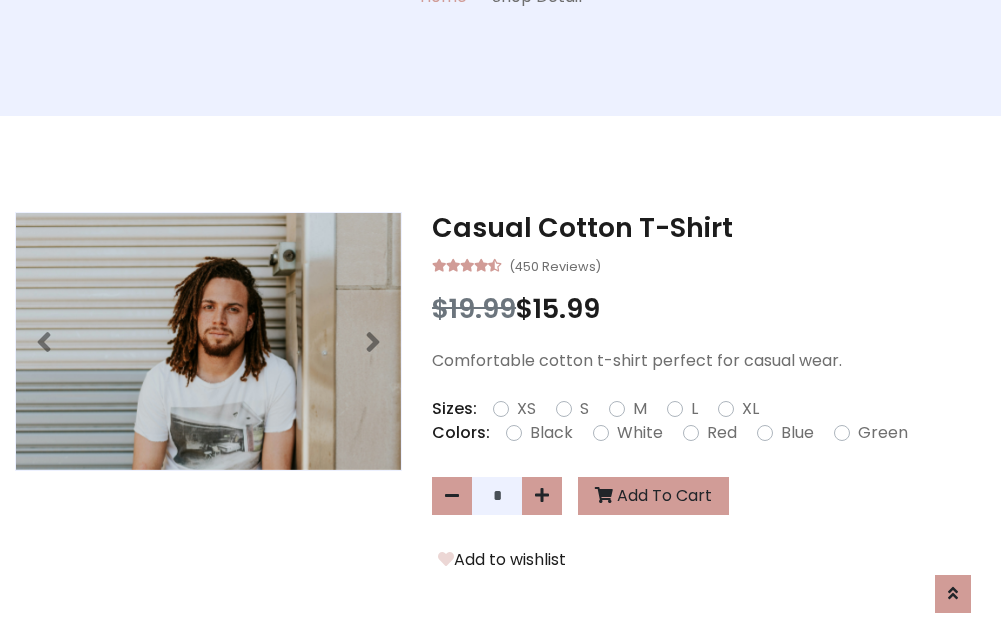 click on "XS" at bounding box center (526, 409) 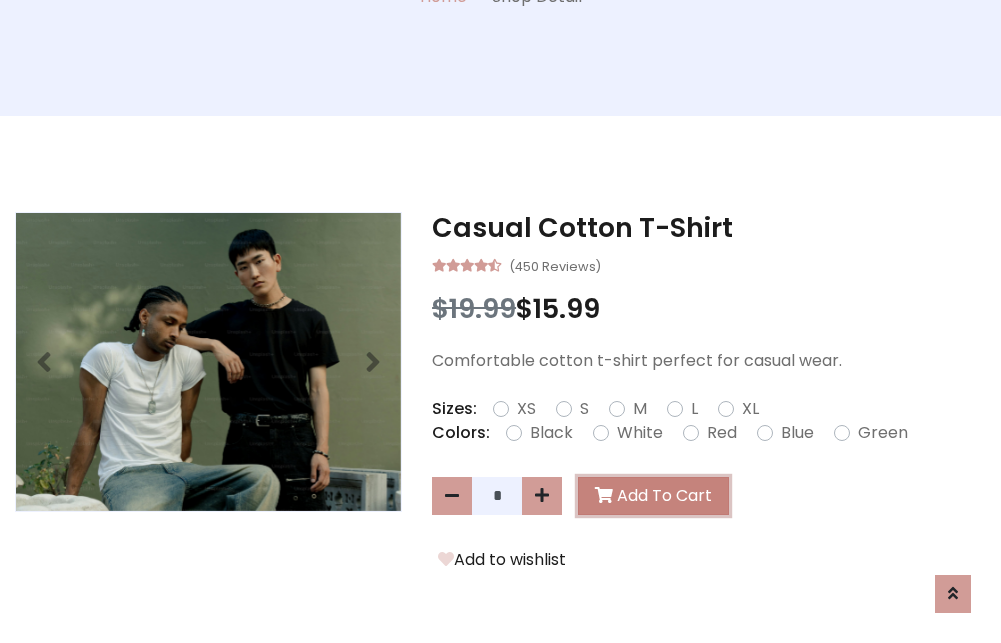 click on "Add To Cart" at bounding box center (653, 496) 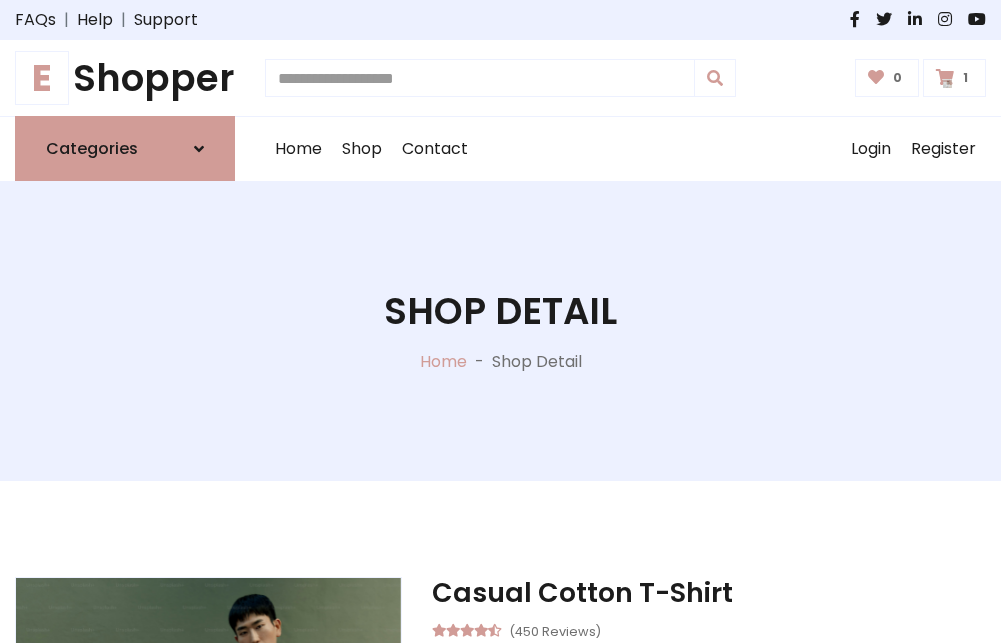 click at bounding box center (945, 77) 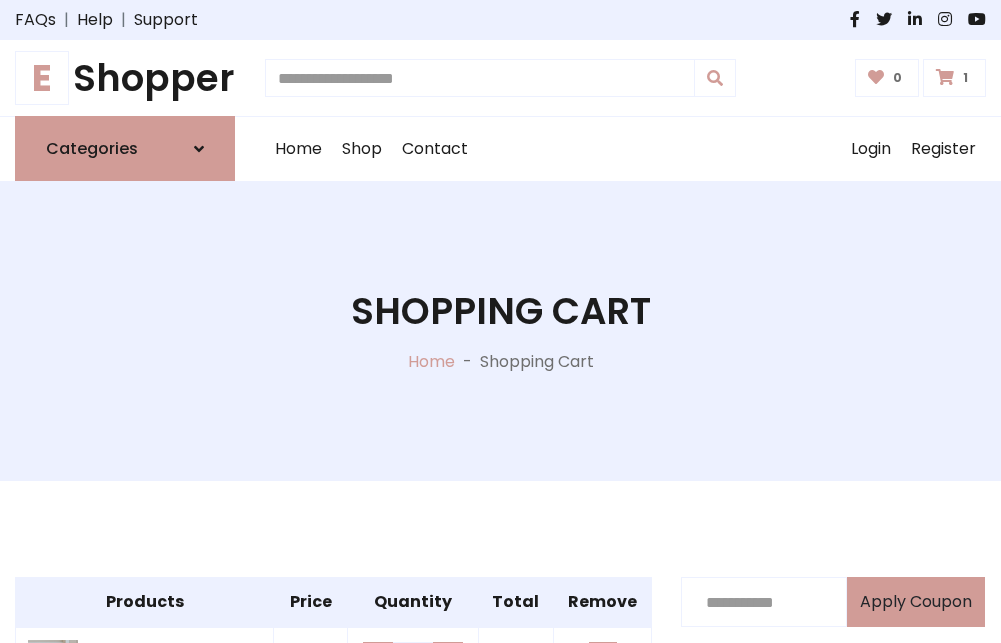 scroll, scrollTop: 468, scrollLeft: 0, axis: vertical 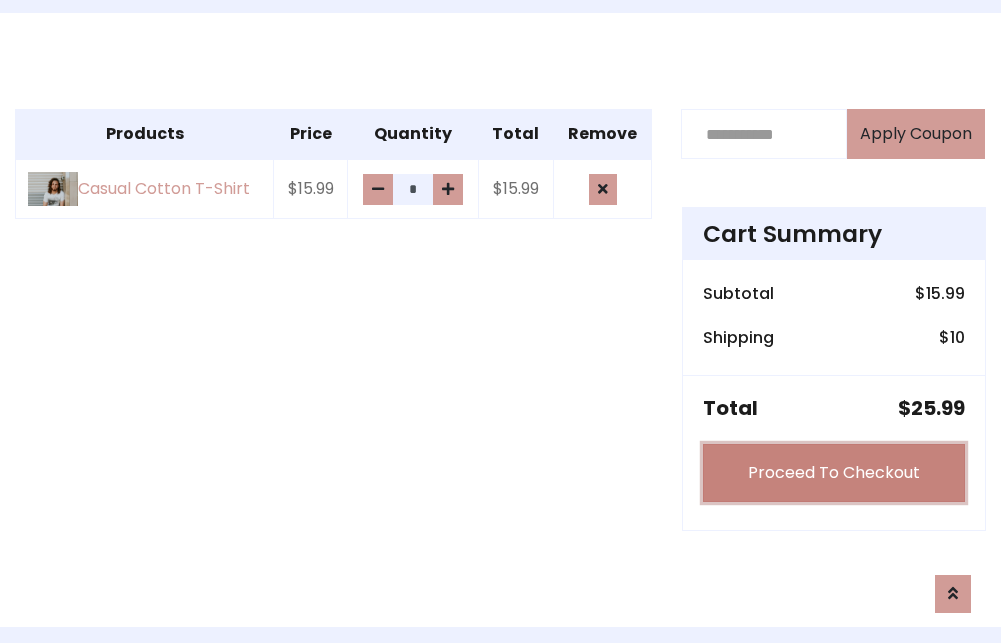 click on "Proceed To Checkout" at bounding box center (834, 473) 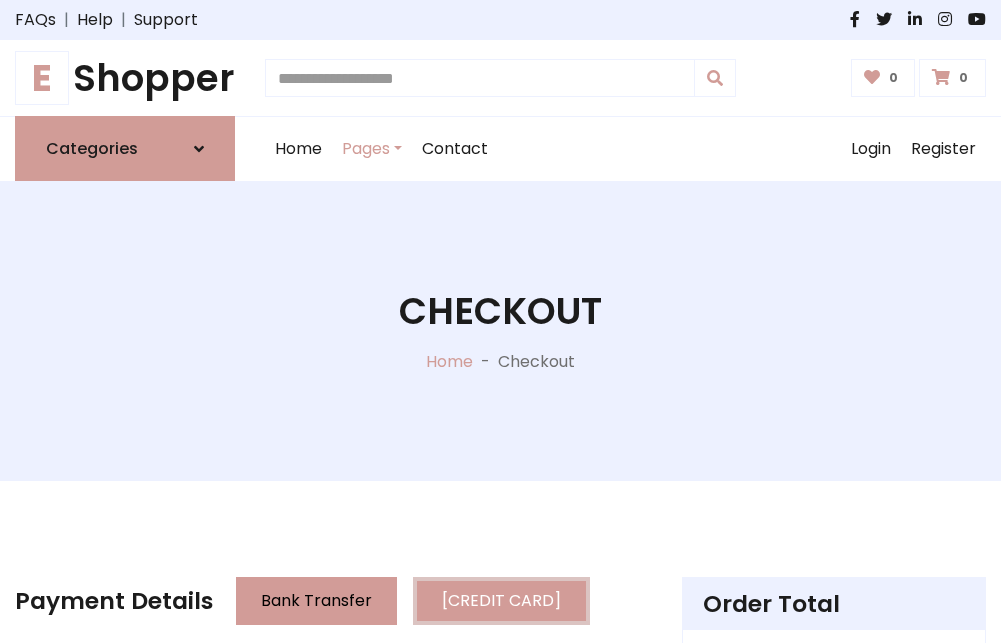 scroll, scrollTop: 0, scrollLeft: 0, axis: both 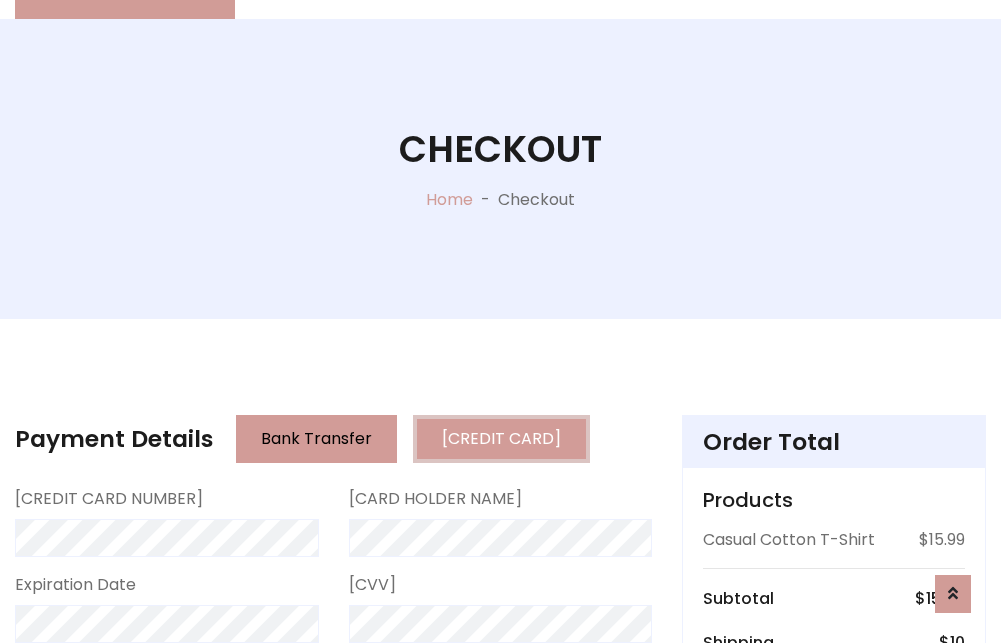 click on "Go to shipping" at bounding box center [834, 856] 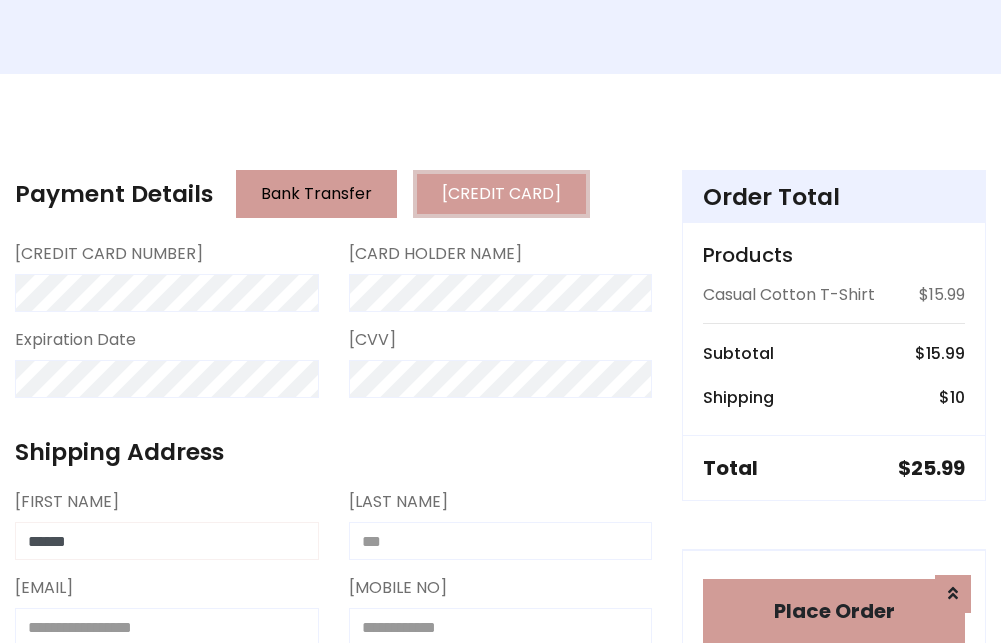 type on "******" 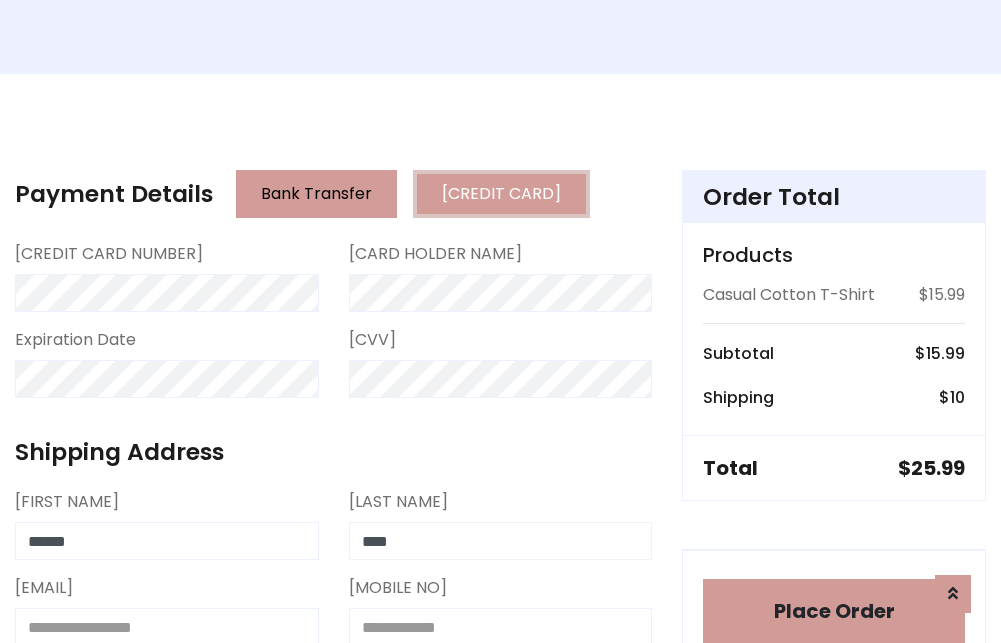 type on "****" 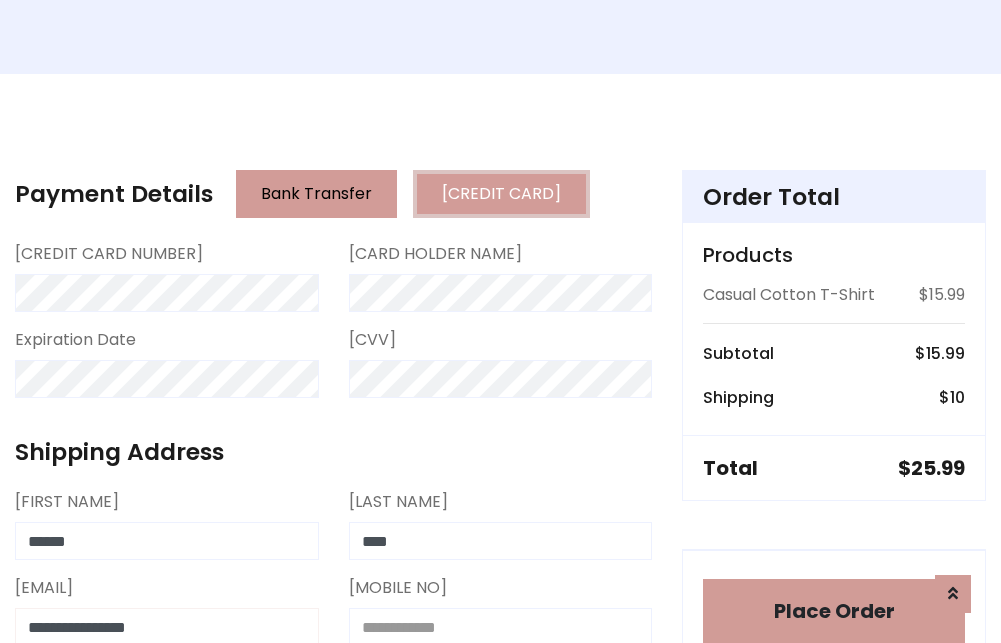 scroll, scrollTop: 411, scrollLeft: 0, axis: vertical 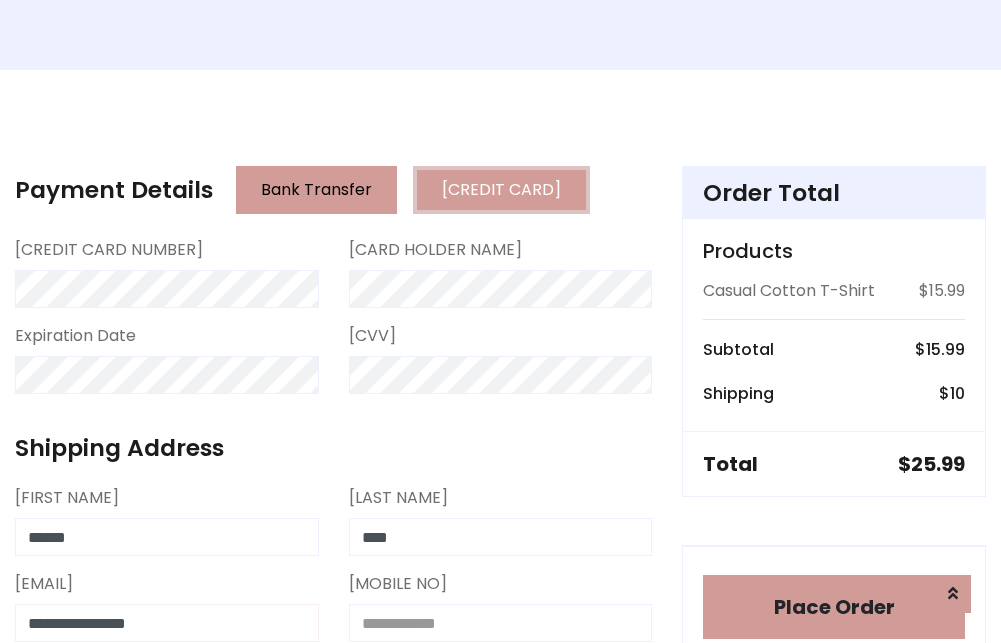 type on "**********" 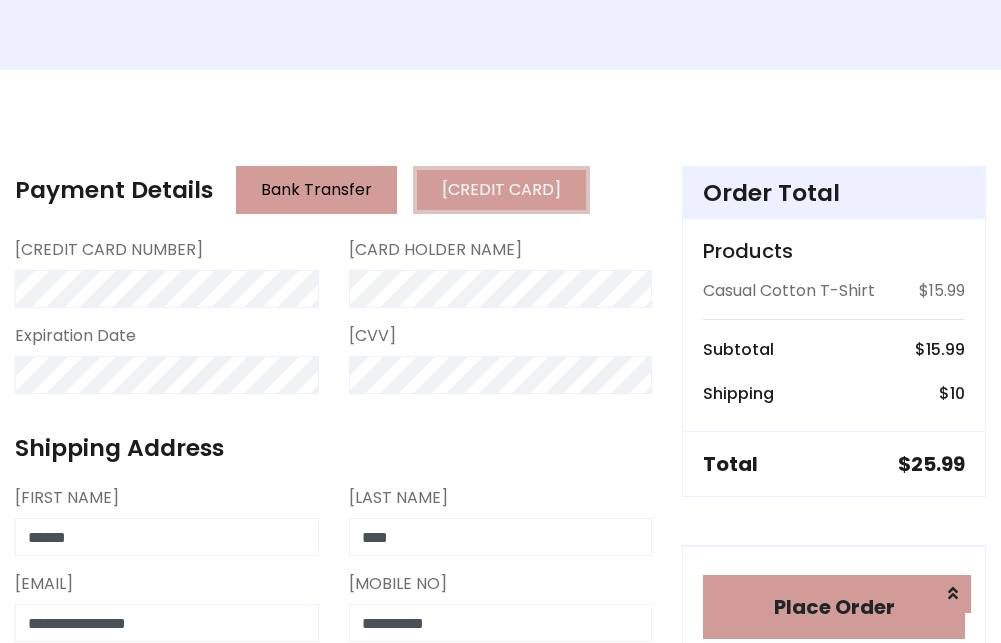 type on "**********" 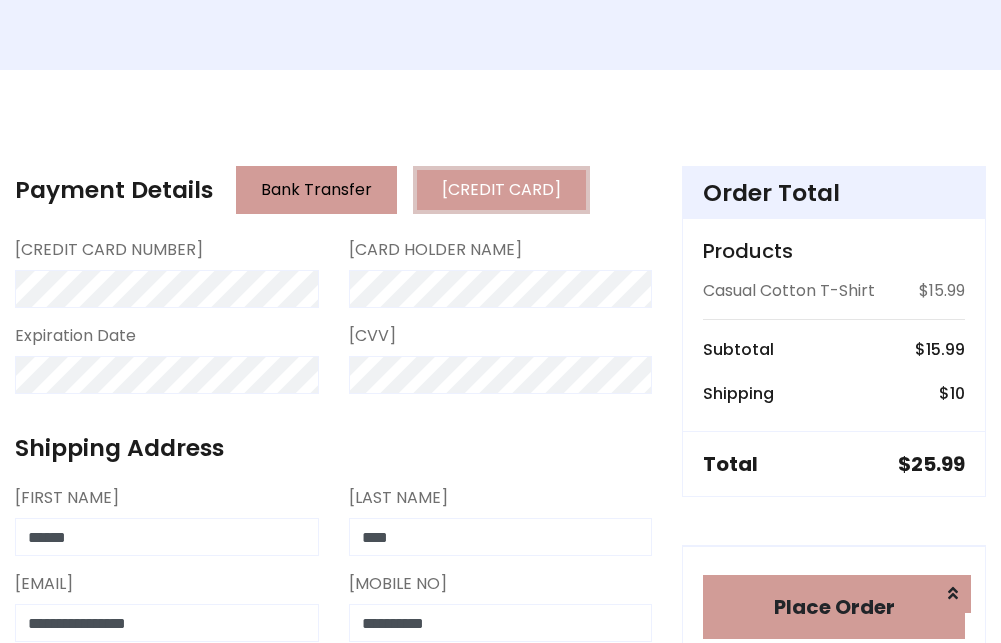 scroll, scrollTop: 799, scrollLeft: 0, axis: vertical 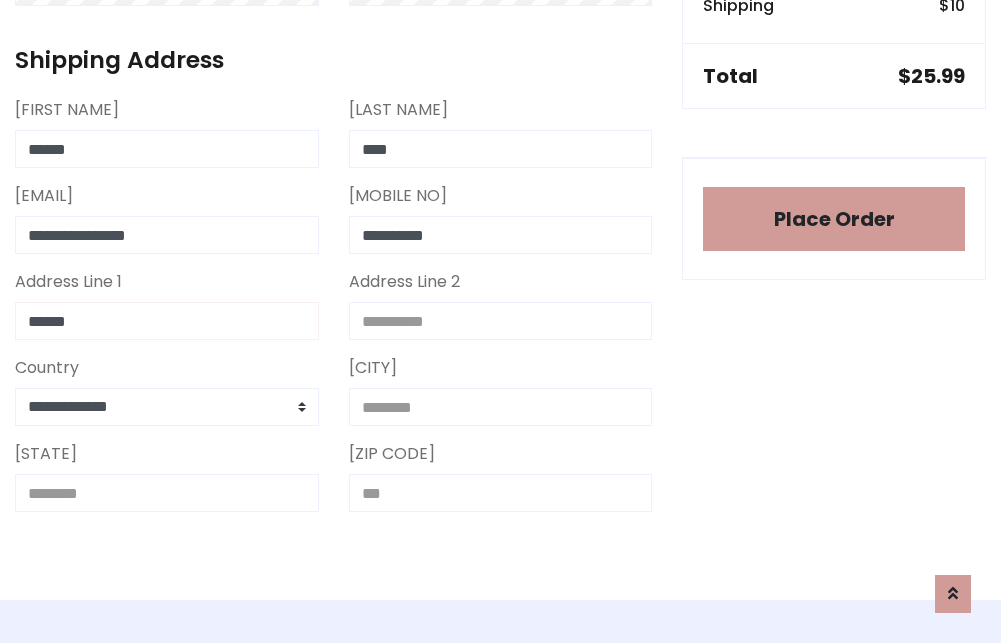type on "******" 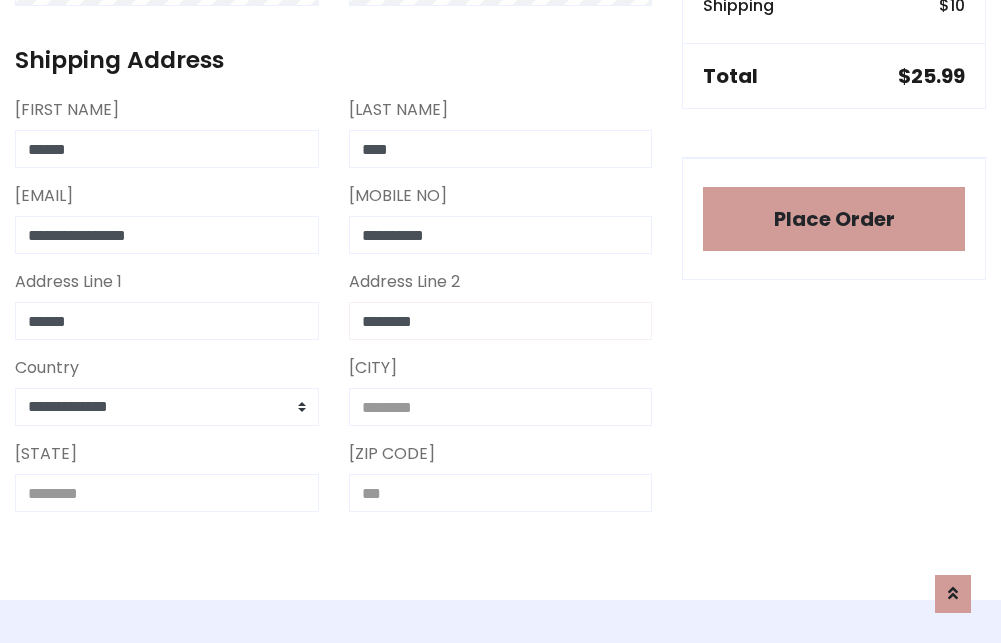 type on "********" 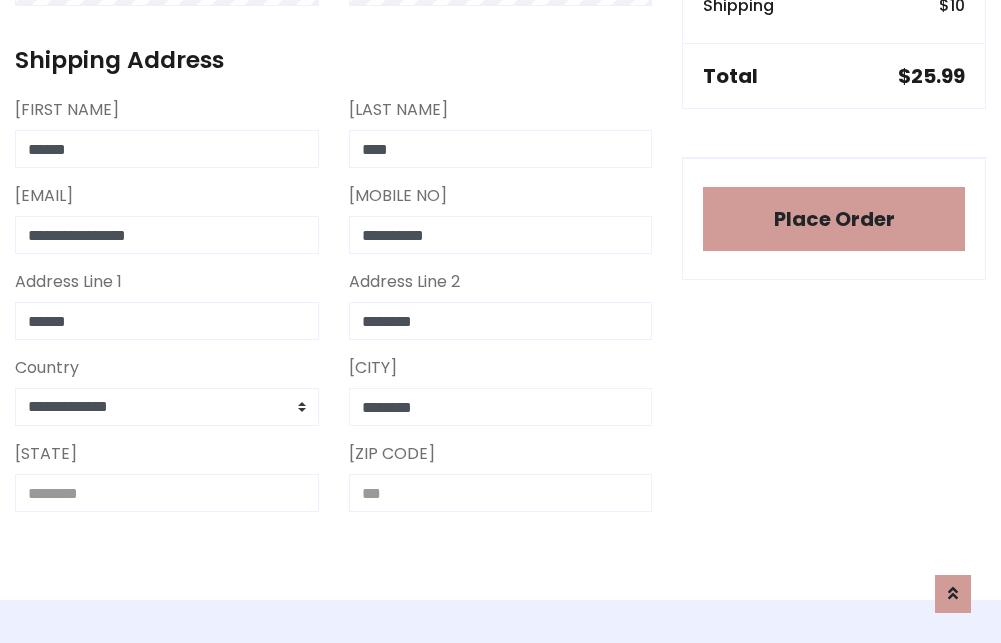 type on "********" 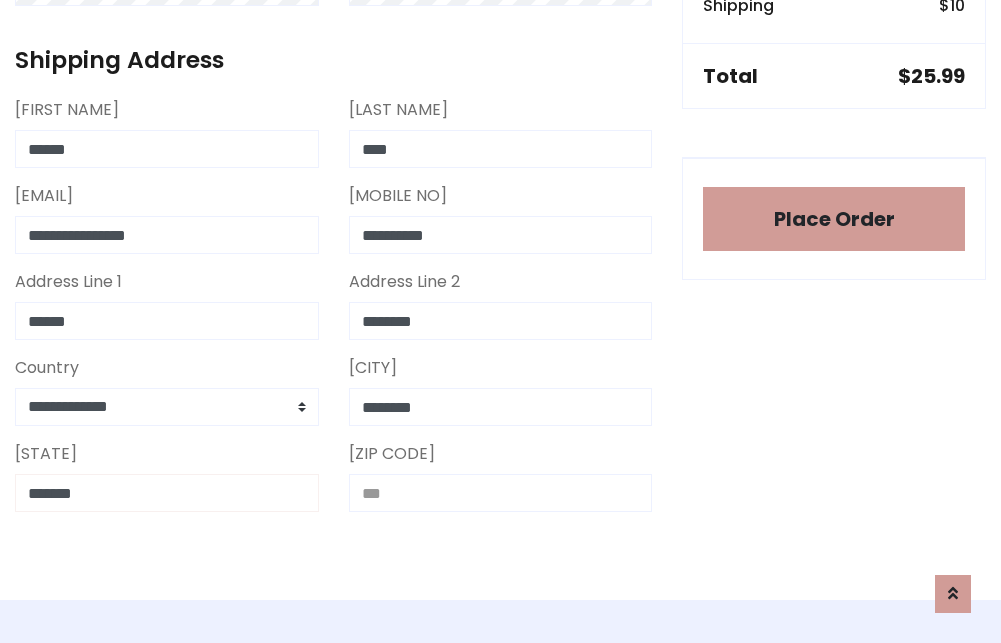 type on "*******" 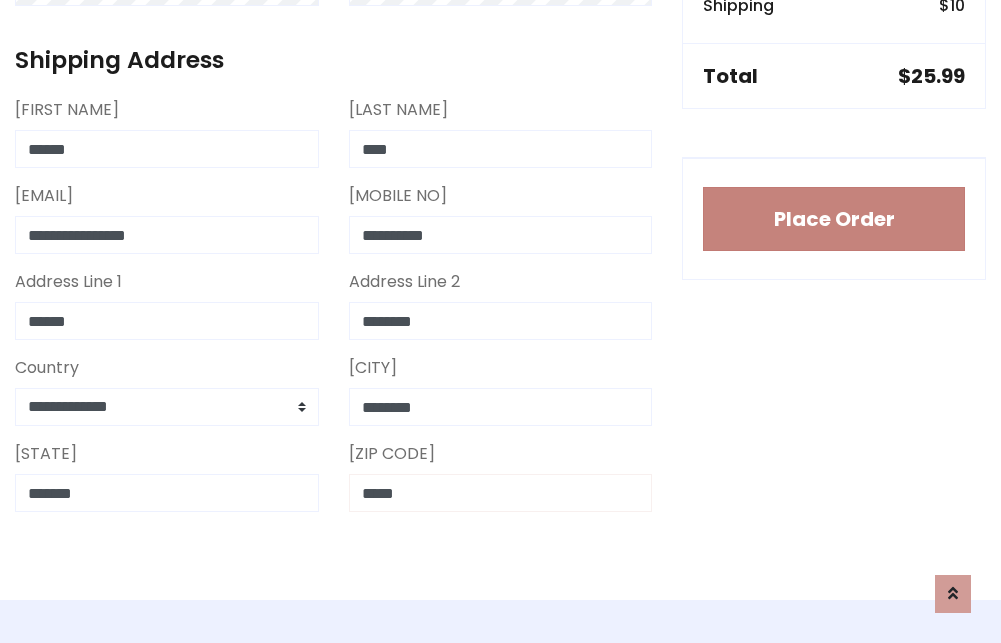 type on "*****" 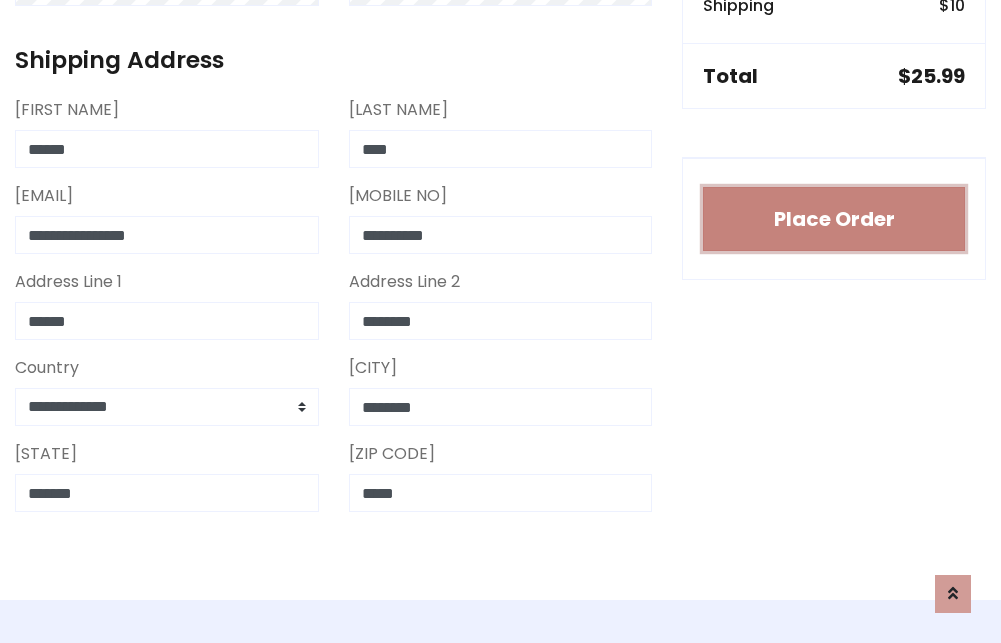click on "Place Order" at bounding box center (834, 219) 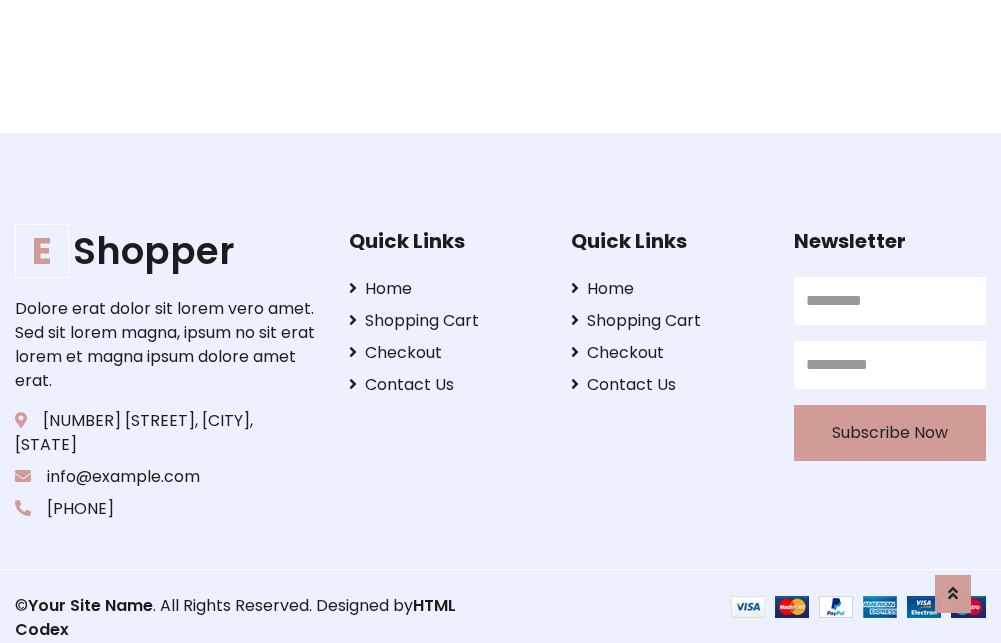 scroll, scrollTop: 0, scrollLeft: 0, axis: both 